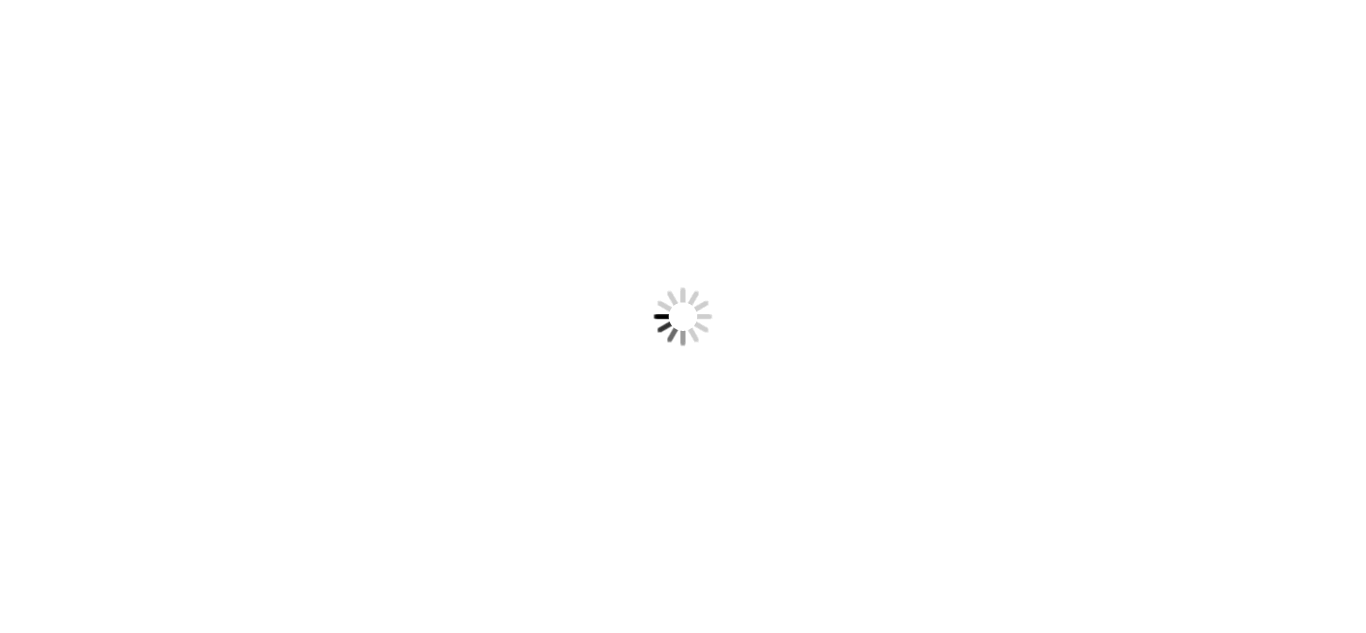 scroll, scrollTop: 0, scrollLeft: 0, axis: both 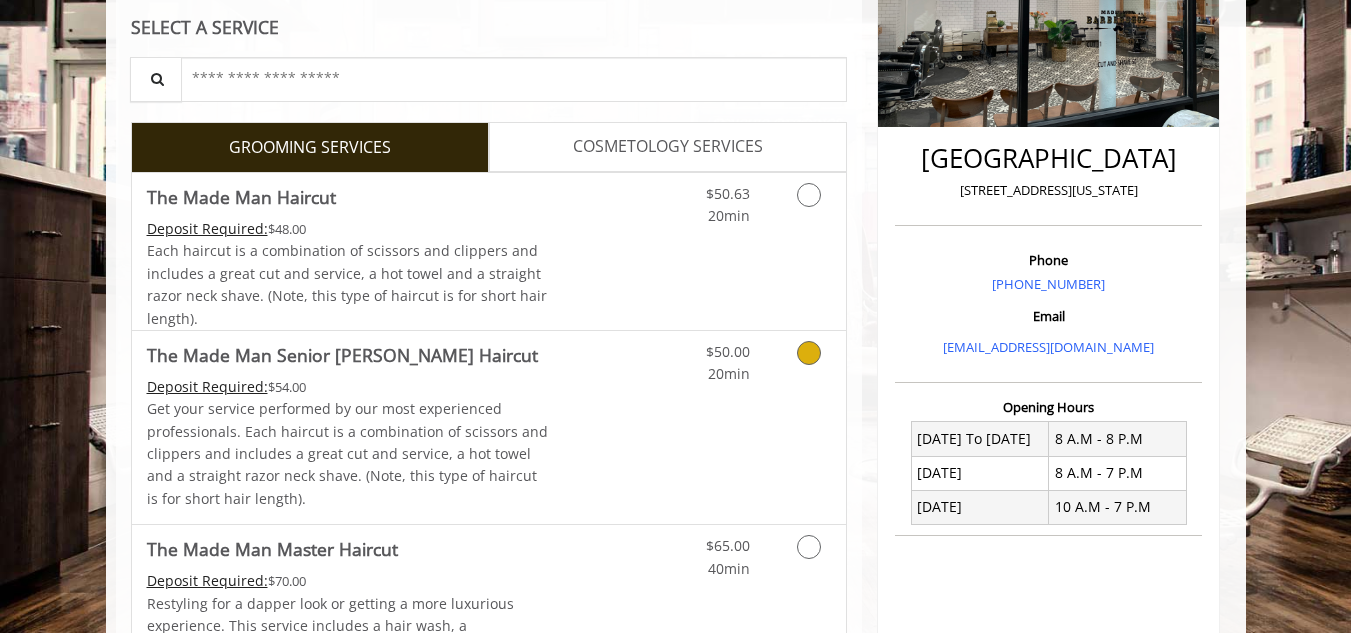 click on "Get your service performed by our most experienced professionals. Each haircut is a combination of scissors and clippers and includes a great cut and service, a hot towel and a straight razor neck shave. (Note, this type of haircut is for short hair length)." at bounding box center (348, 454) 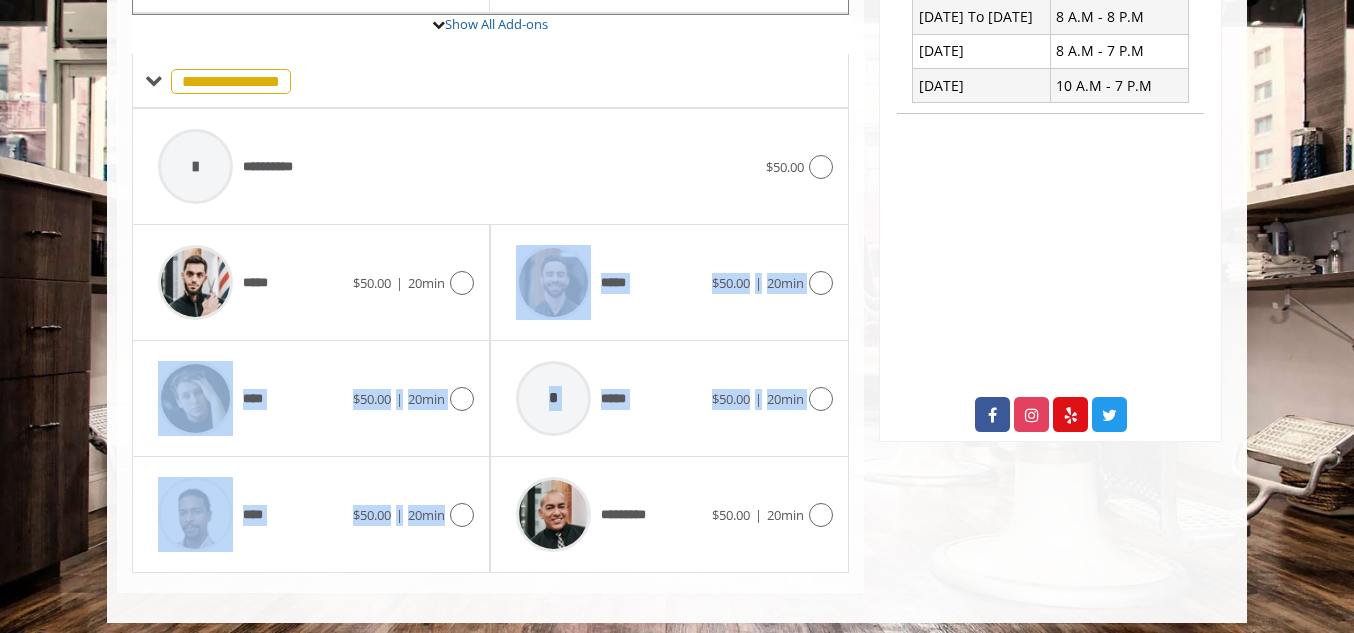 drag, startPoint x: 507, startPoint y: 316, endPoint x: 455, endPoint y: 461, distance: 154.0422 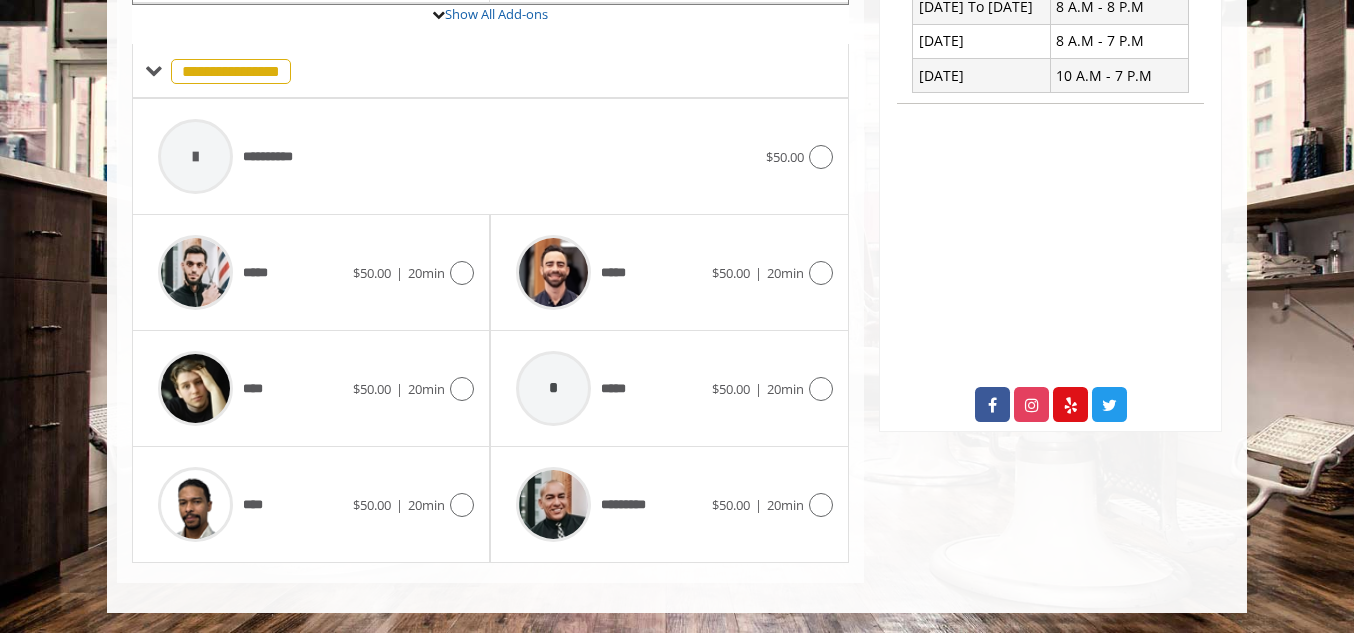 click on "********* $50.00 | 20min" at bounding box center (669, 505) 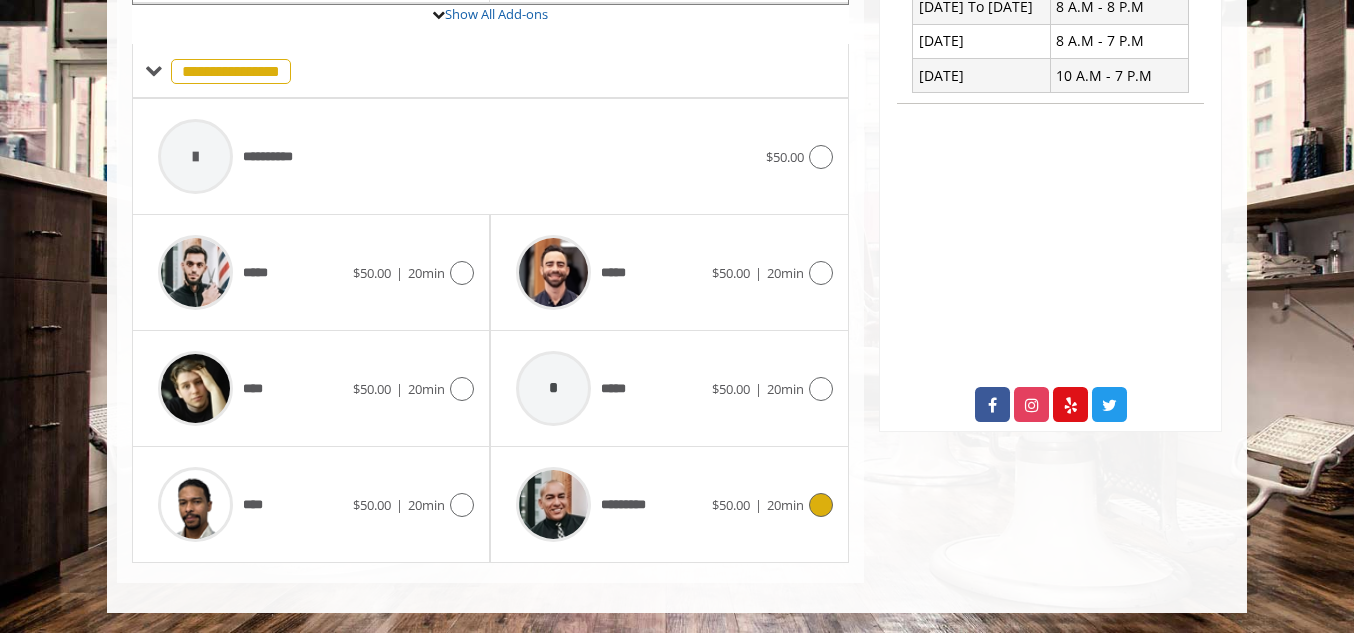 click on "*********" at bounding box center (583, 504) 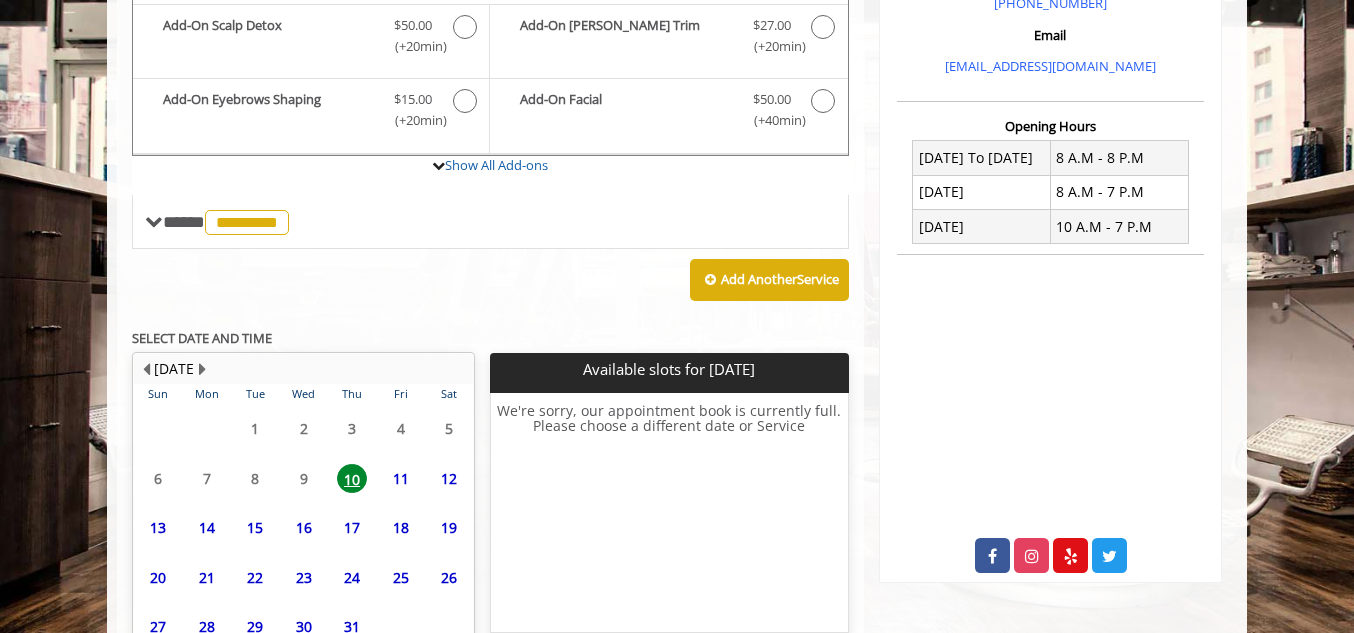 scroll, scrollTop: 788, scrollLeft: 0, axis: vertical 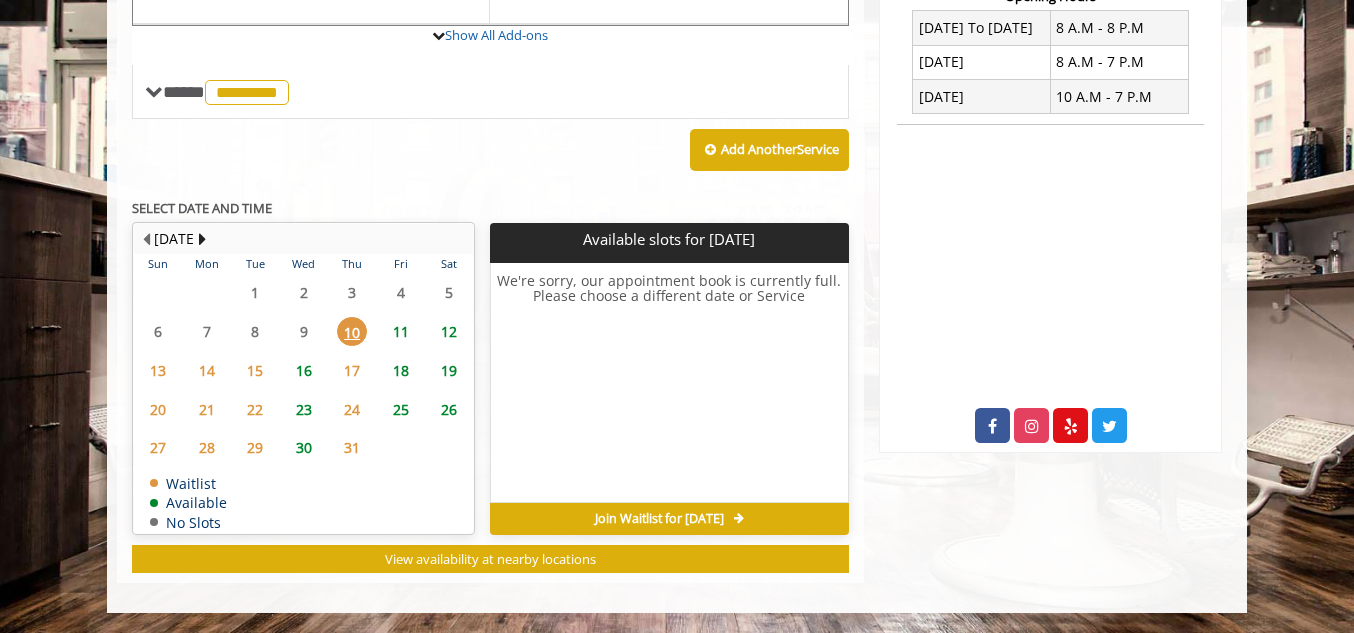 click on "11" 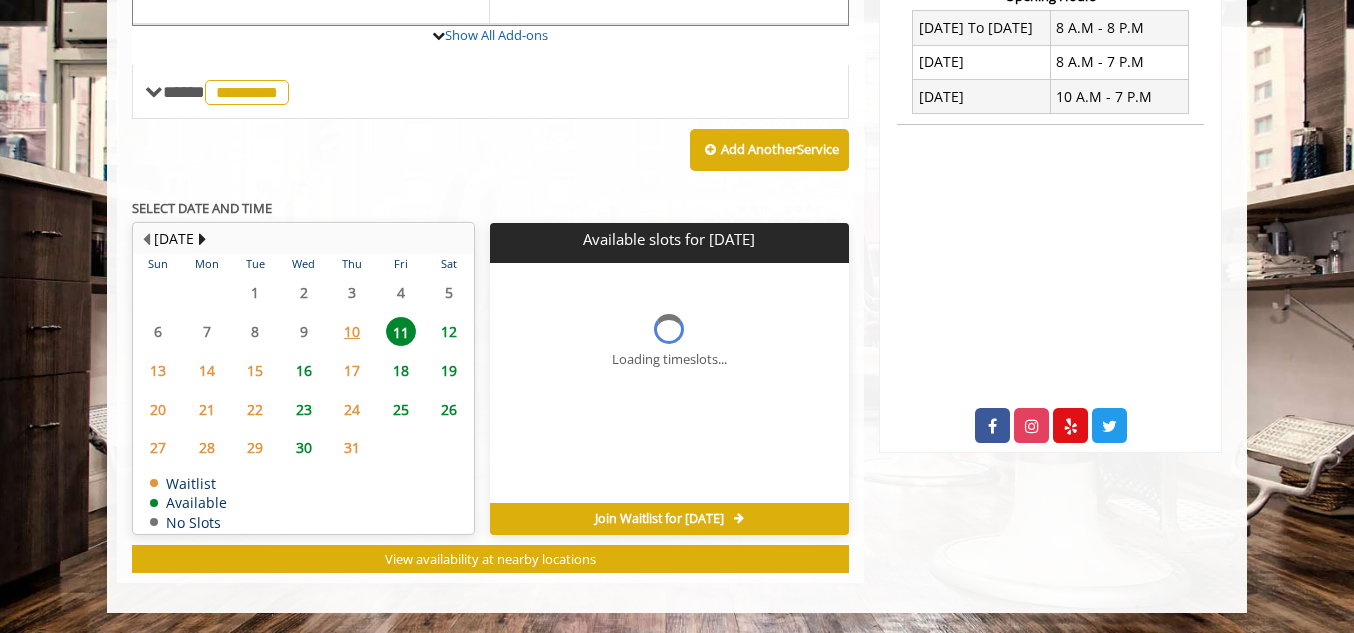 scroll, scrollTop: 818, scrollLeft: 0, axis: vertical 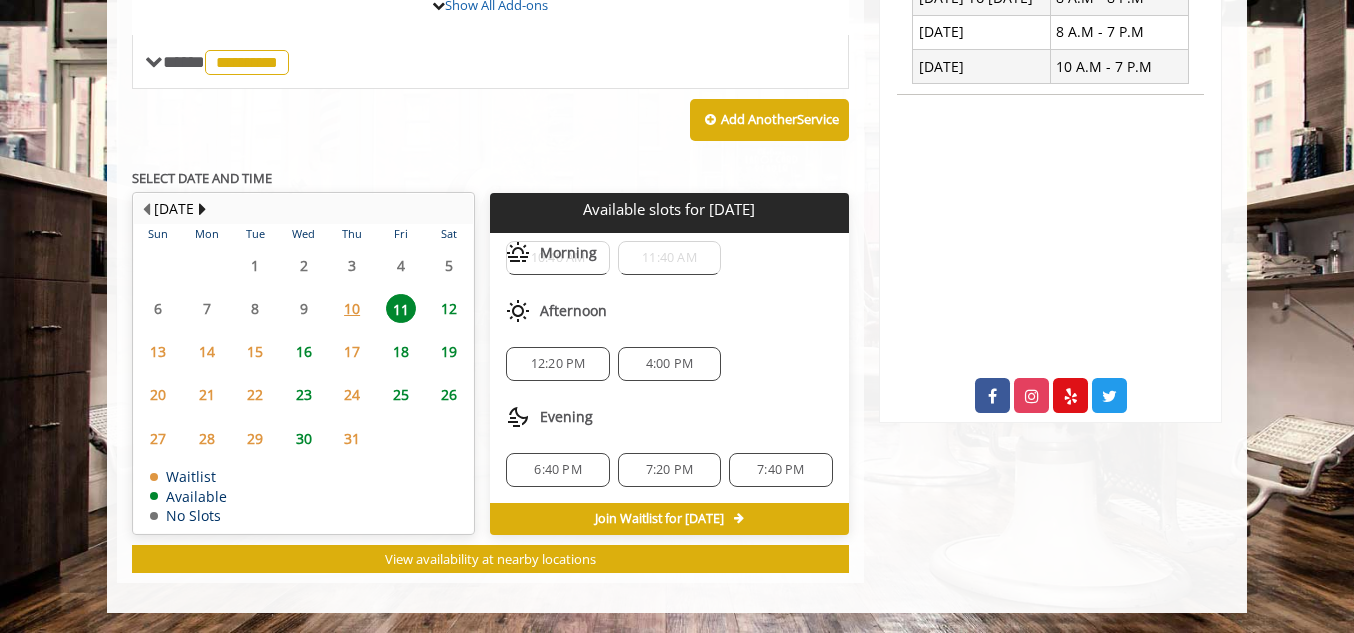 click on "6:40 PM" 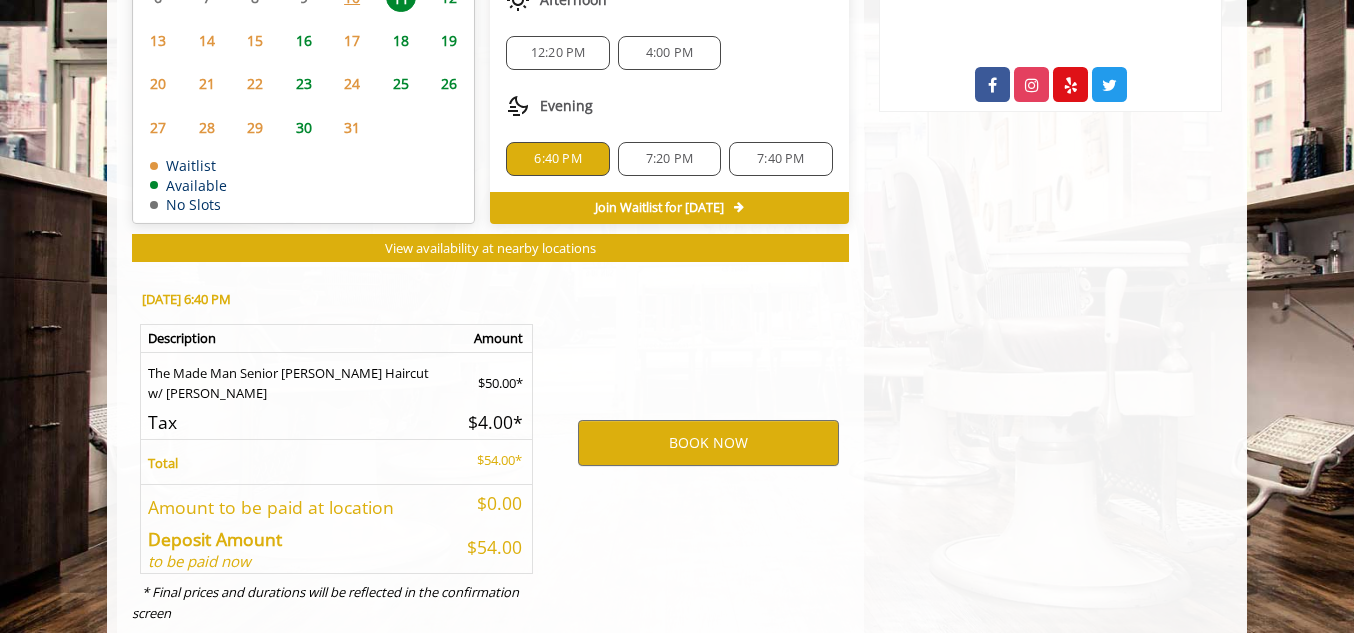 scroll, scrollTop: 1180, scrollLeft: 0, axis: vertical 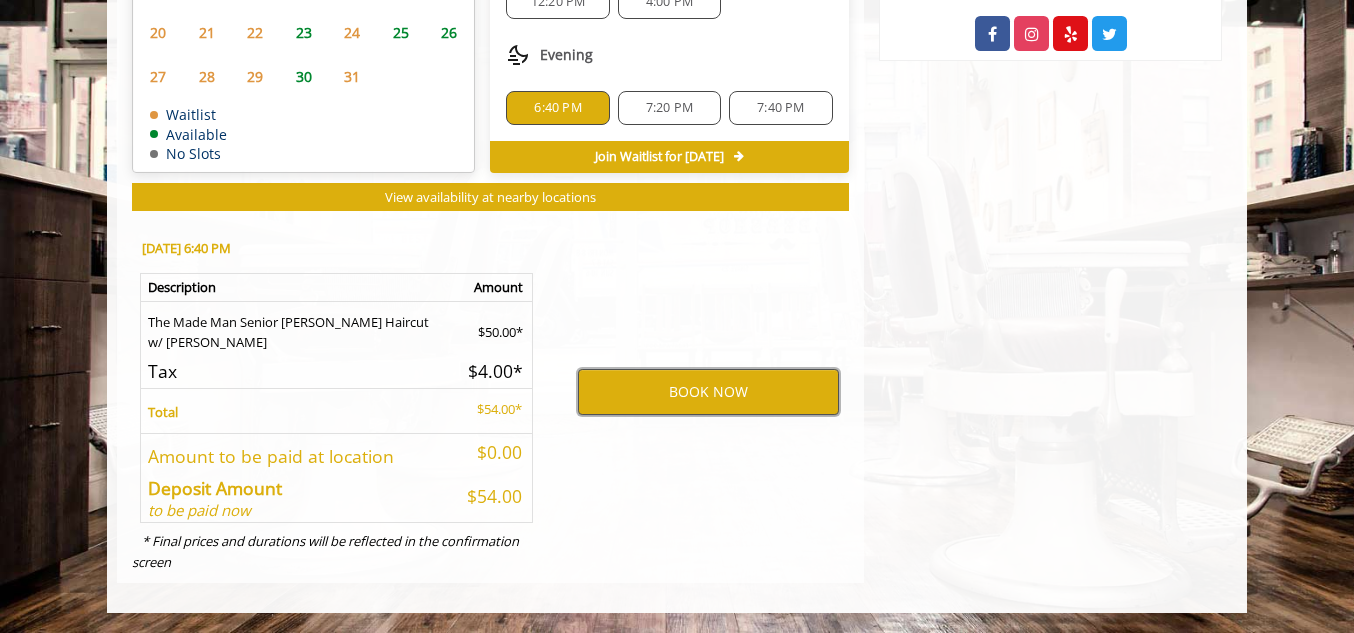 click on "BOOK NOW" at bounding box center [708, 392] 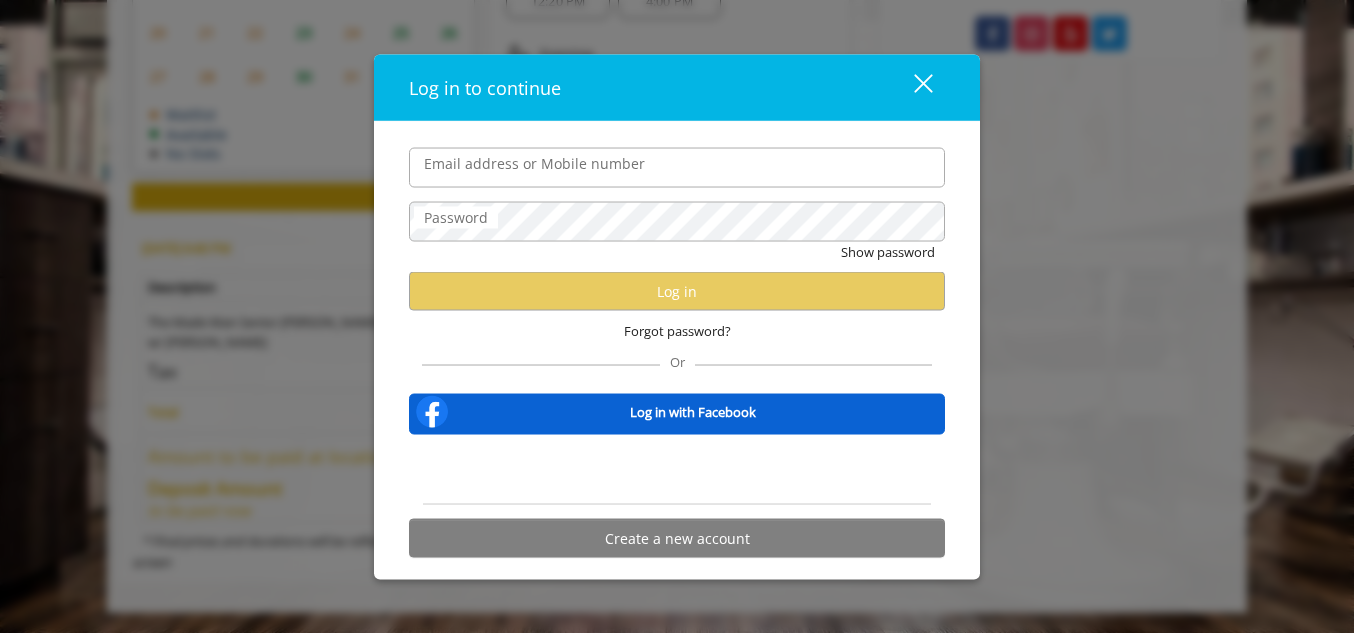 type on "**********" 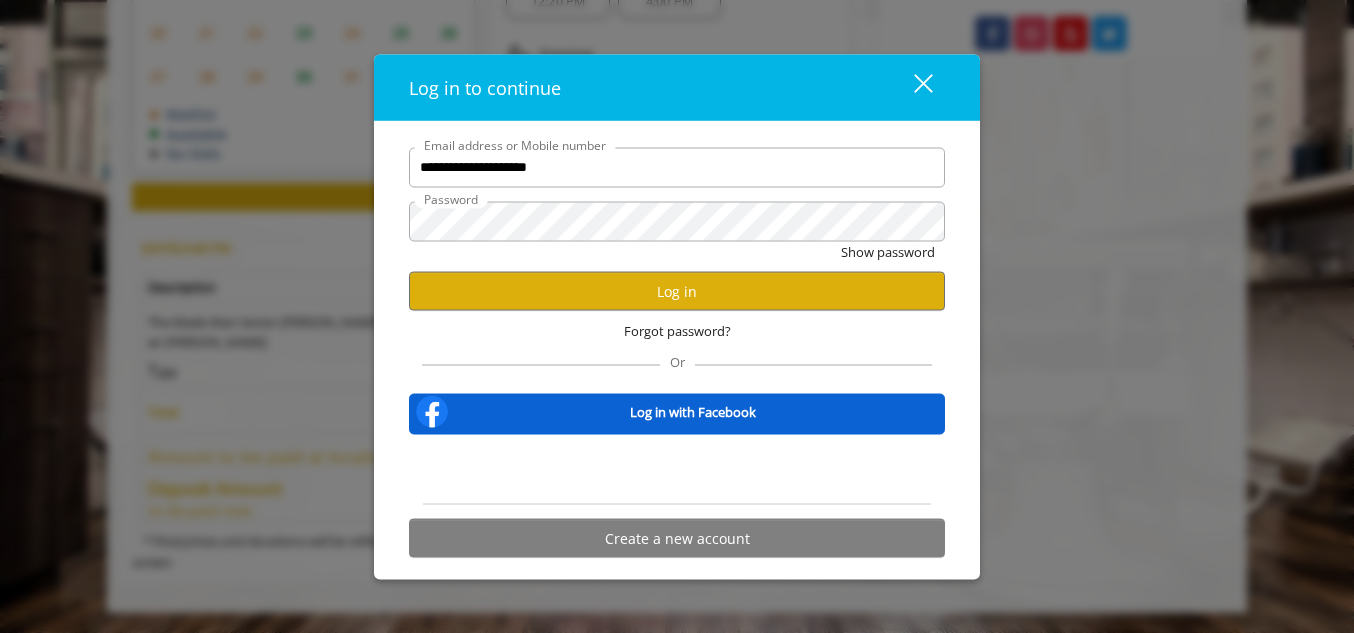 scroll, scrollTop: 0, scrollLeft: 0, axis: both 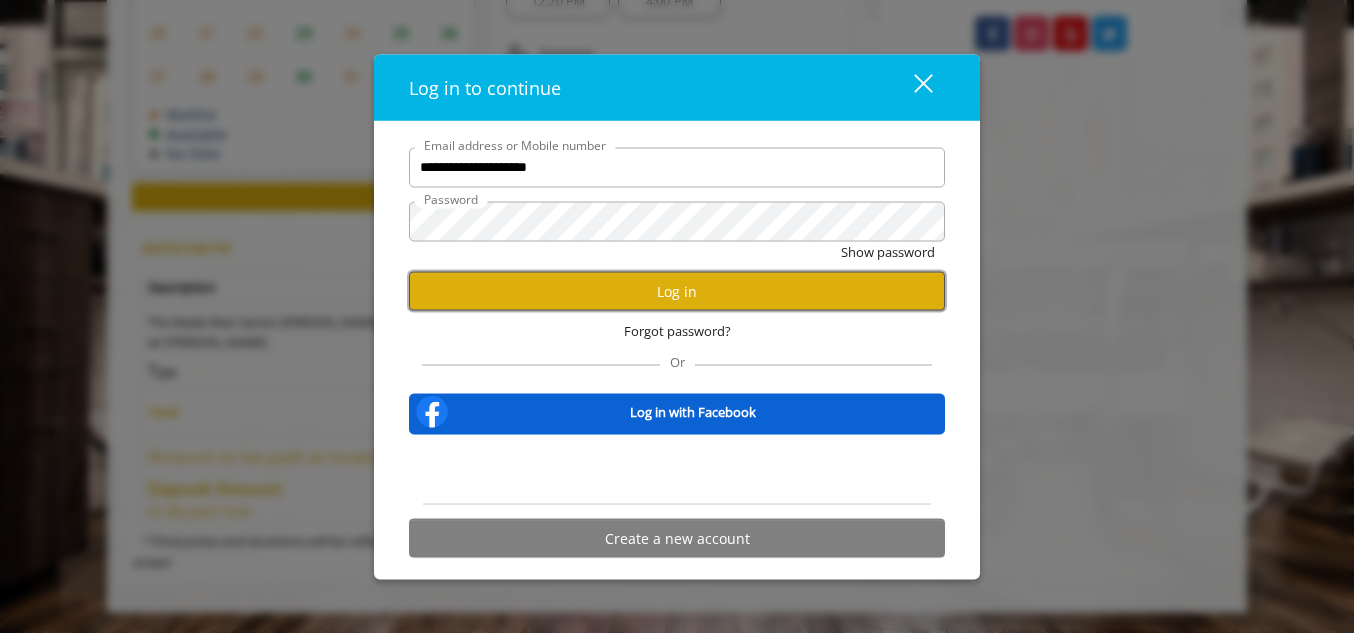 click on "Log in" at bounding box center (677, 291) 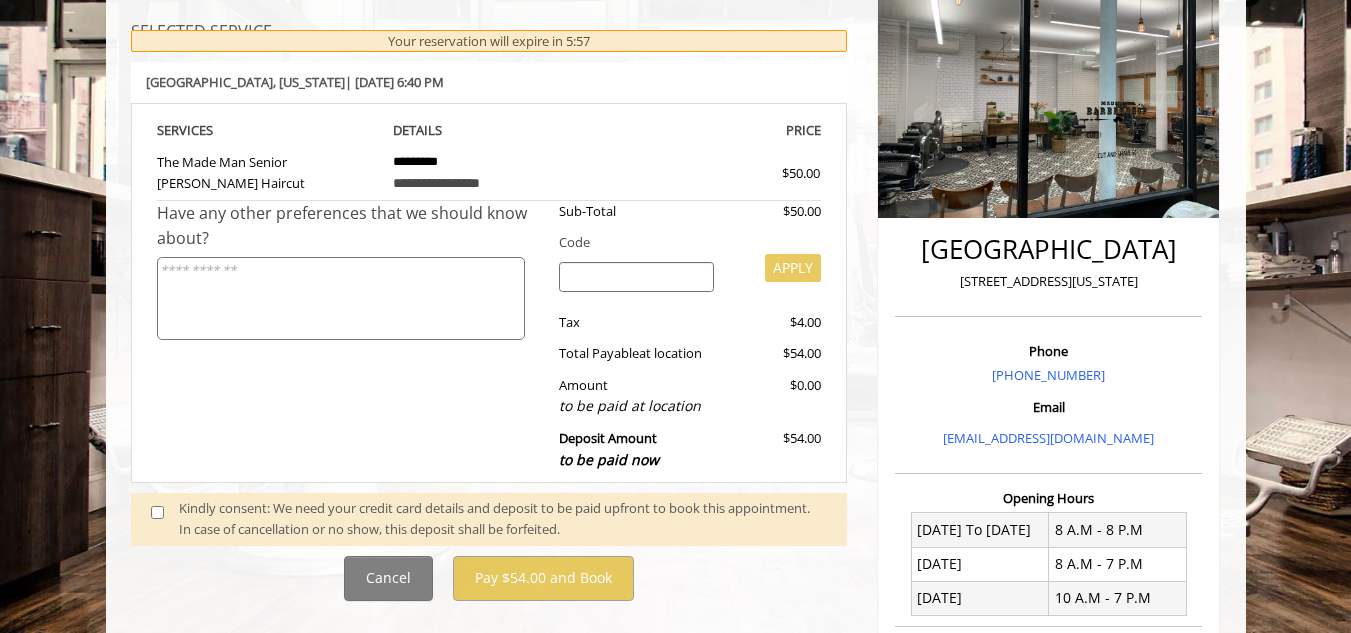 scroll, scrollTop: 350, scrollLeft: 0, axis: vertical 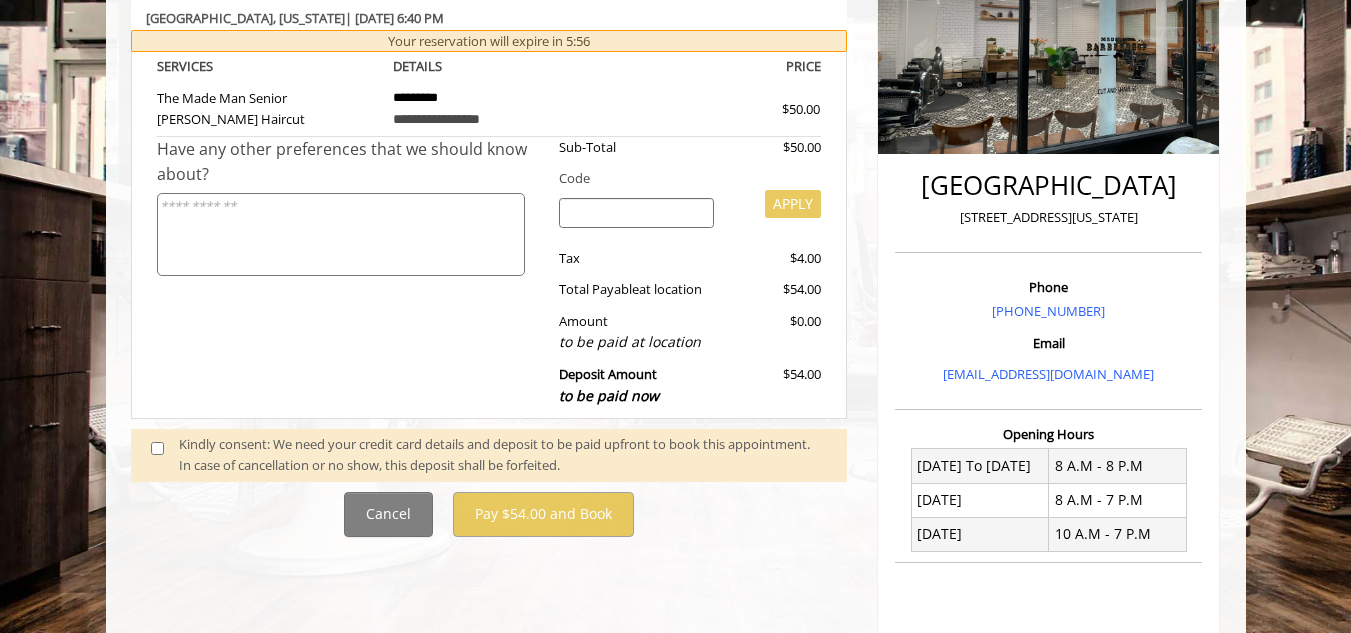 click on "Kindly consent: We need your credit card details and deposit to be paid upfront to book this appointment. In case of cancellation or no show, this deposit shall be forfeited." at bounding box center [503, 455] 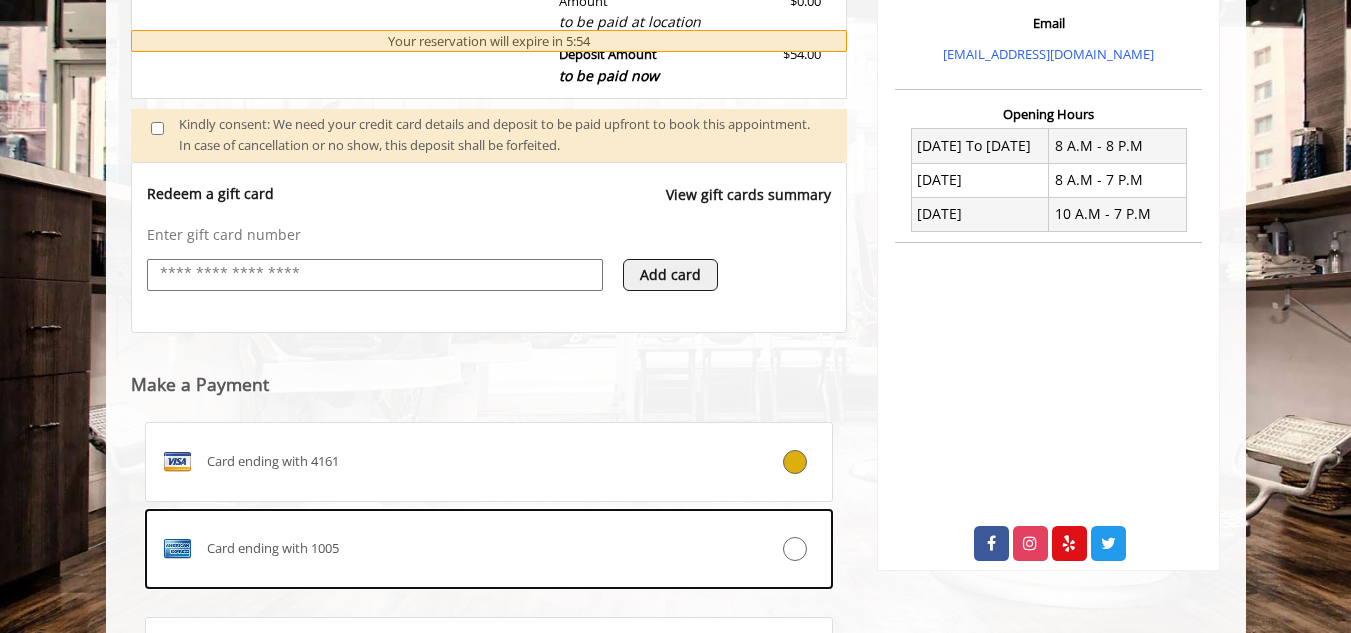 scroll, scrollTop: 671, scrollLeft: 0, axis: vertical 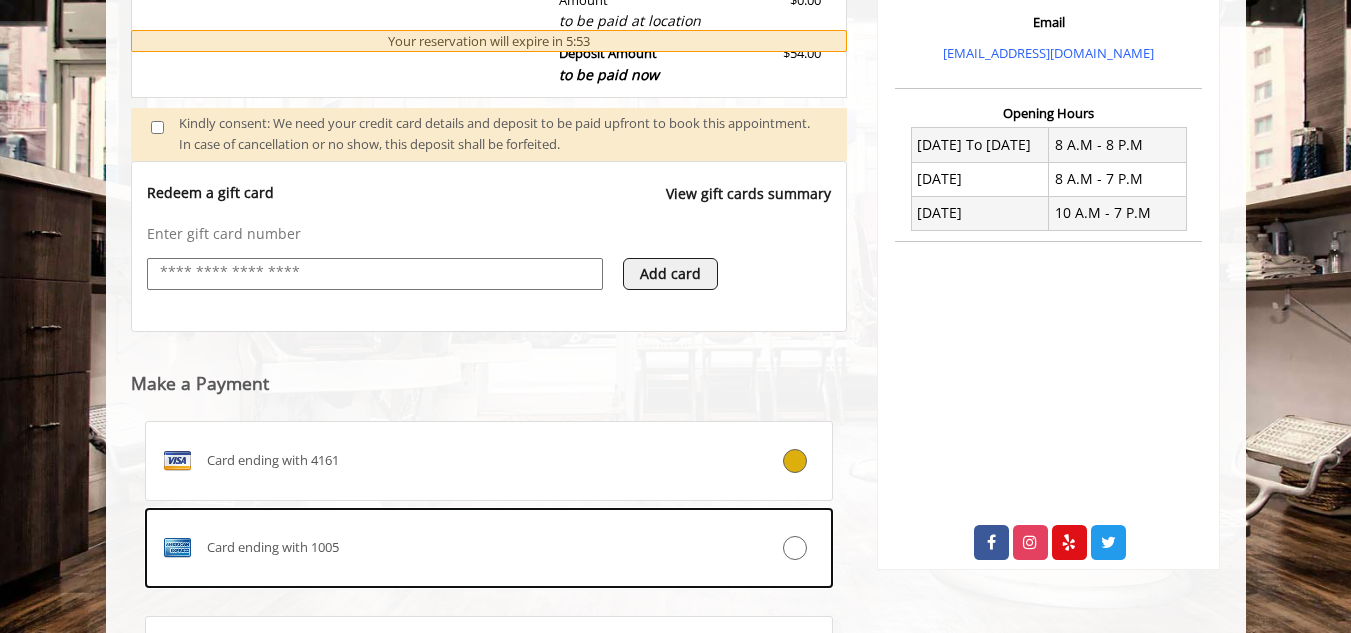 click at bounding box center (375, 273) 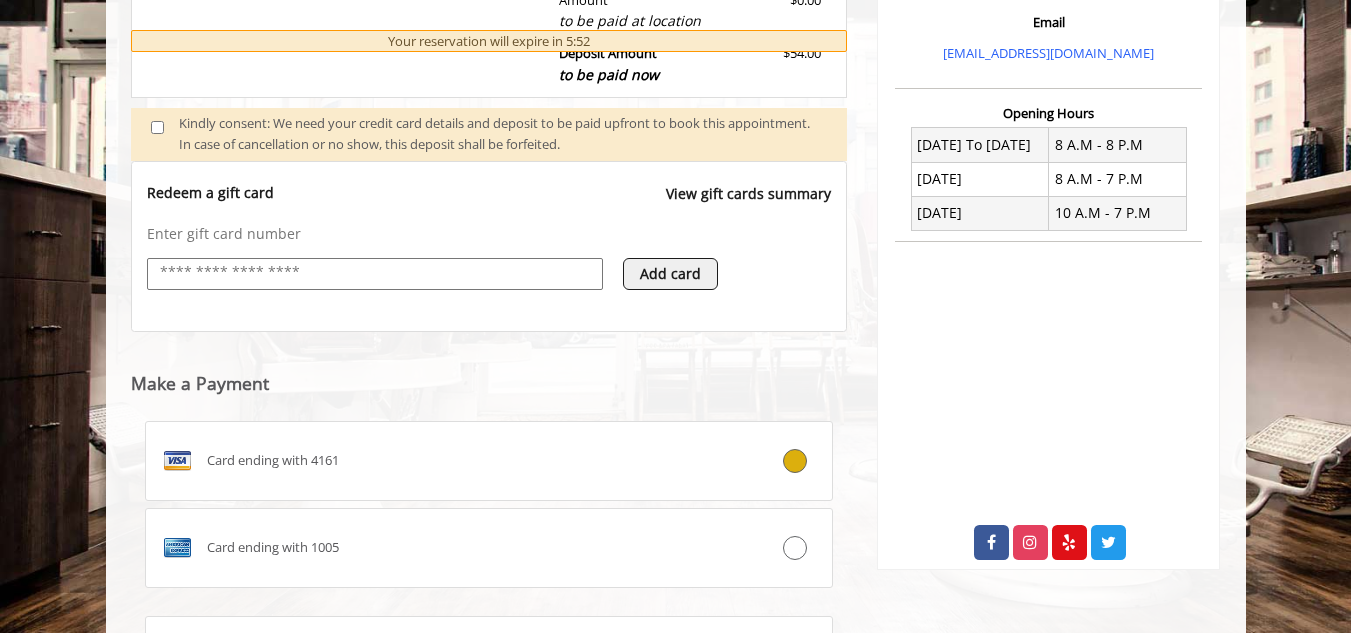 type on "**********" 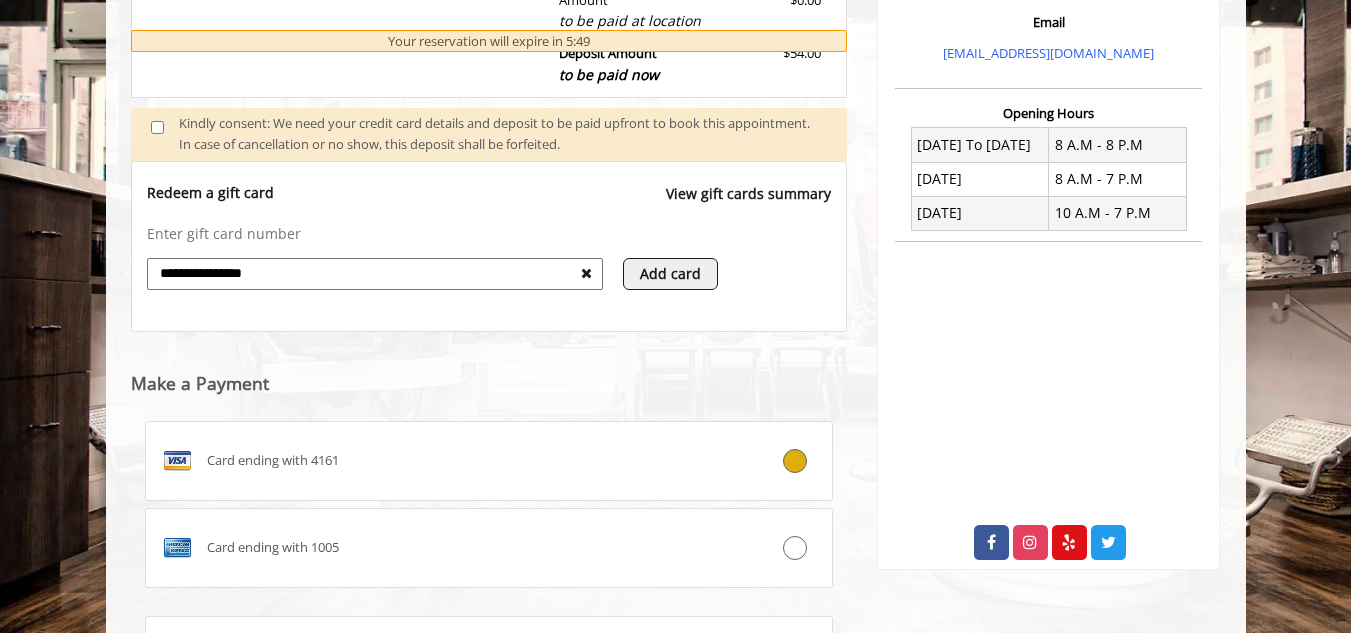 click on "Add card" at bounding box center [670, 274] 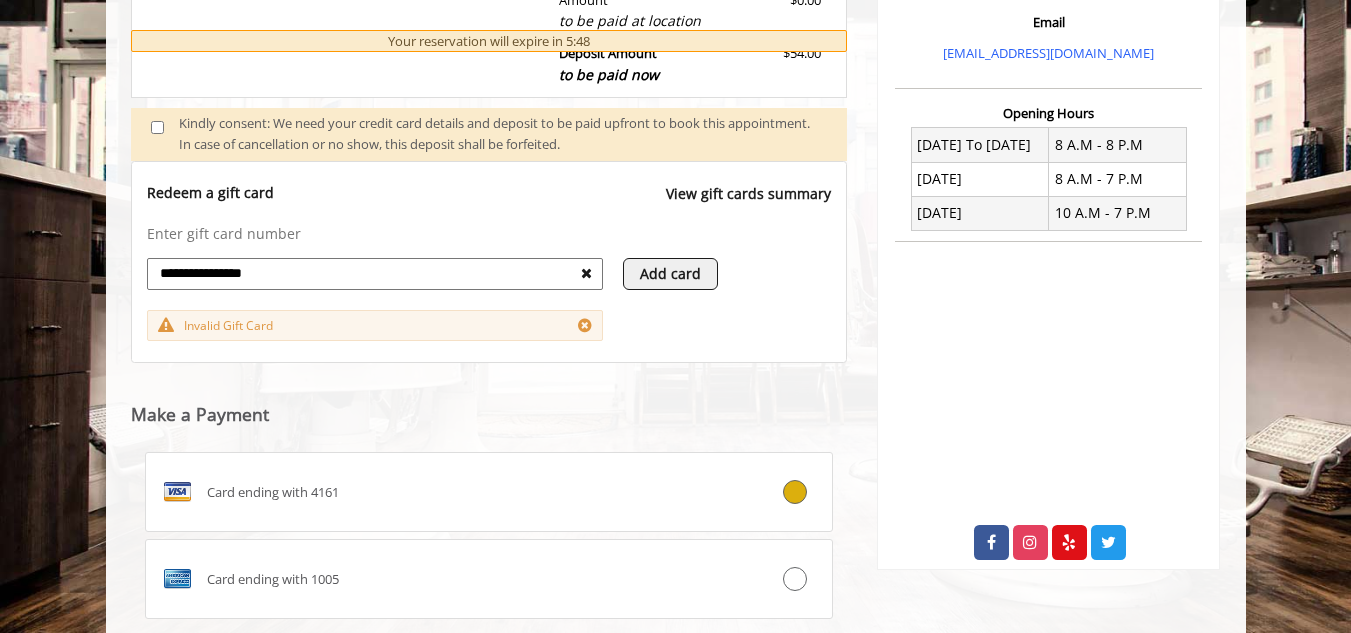 scroll, scrollTop: 709, scrollLeft: 0, axis: vertical 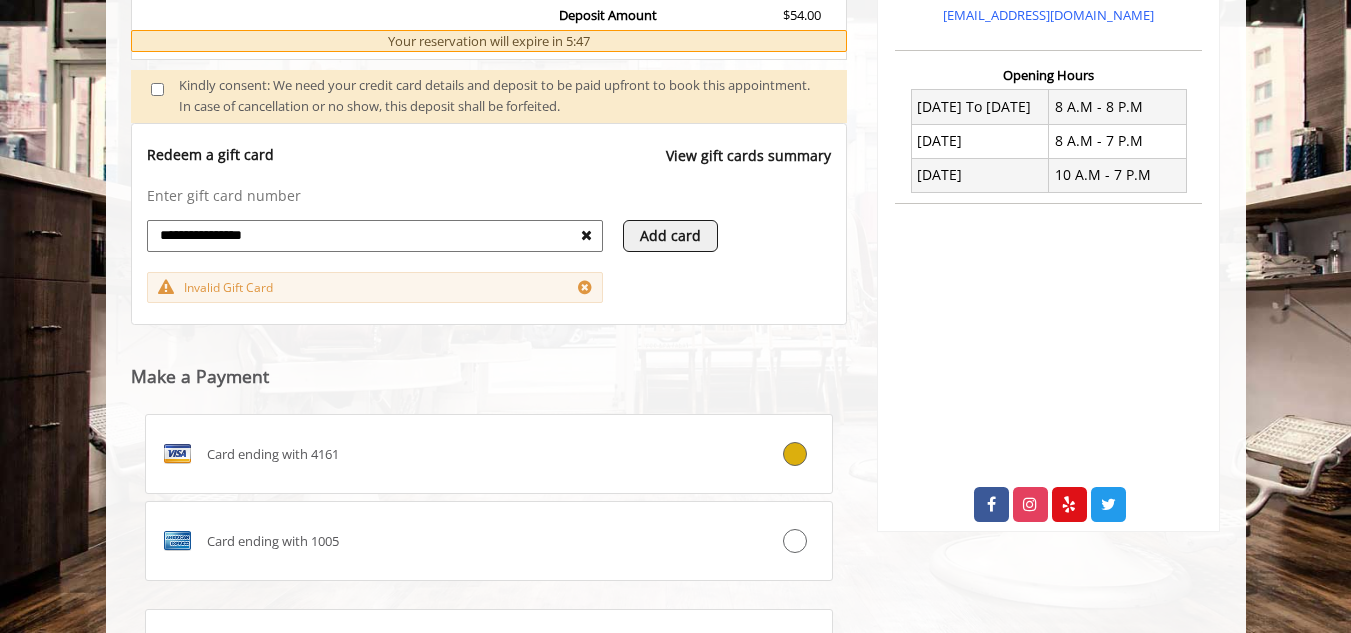 click on "**********" at bounding box center (375, 236) 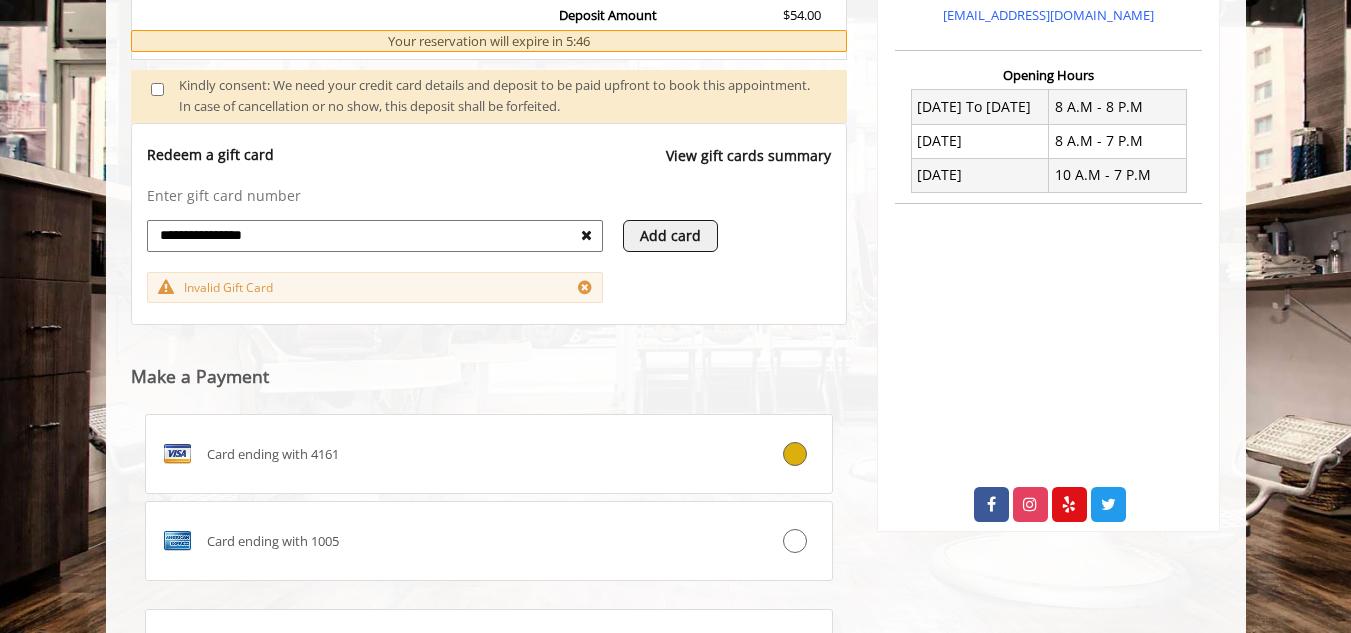 click at bounding box center [586, 235] 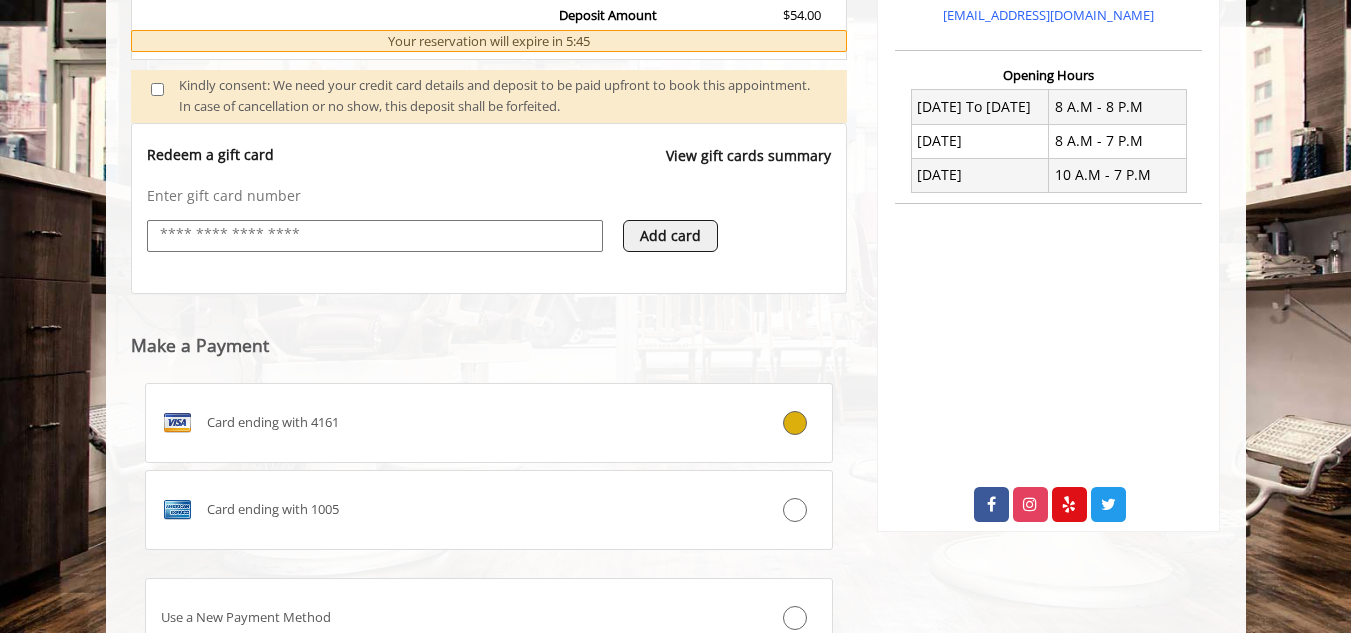 scroll, scrollTop: 880, scrollLeft: 0, axis: vertical 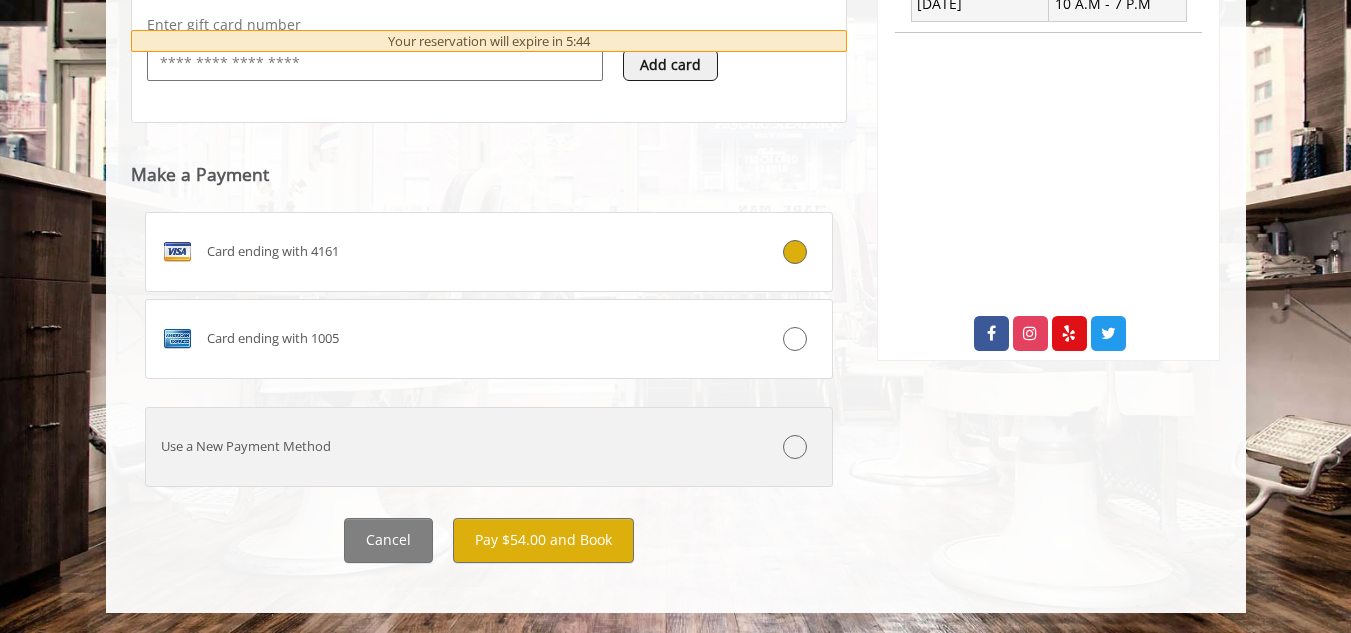 click on "Use a New Payment Method" at bounding box center (432, 446) 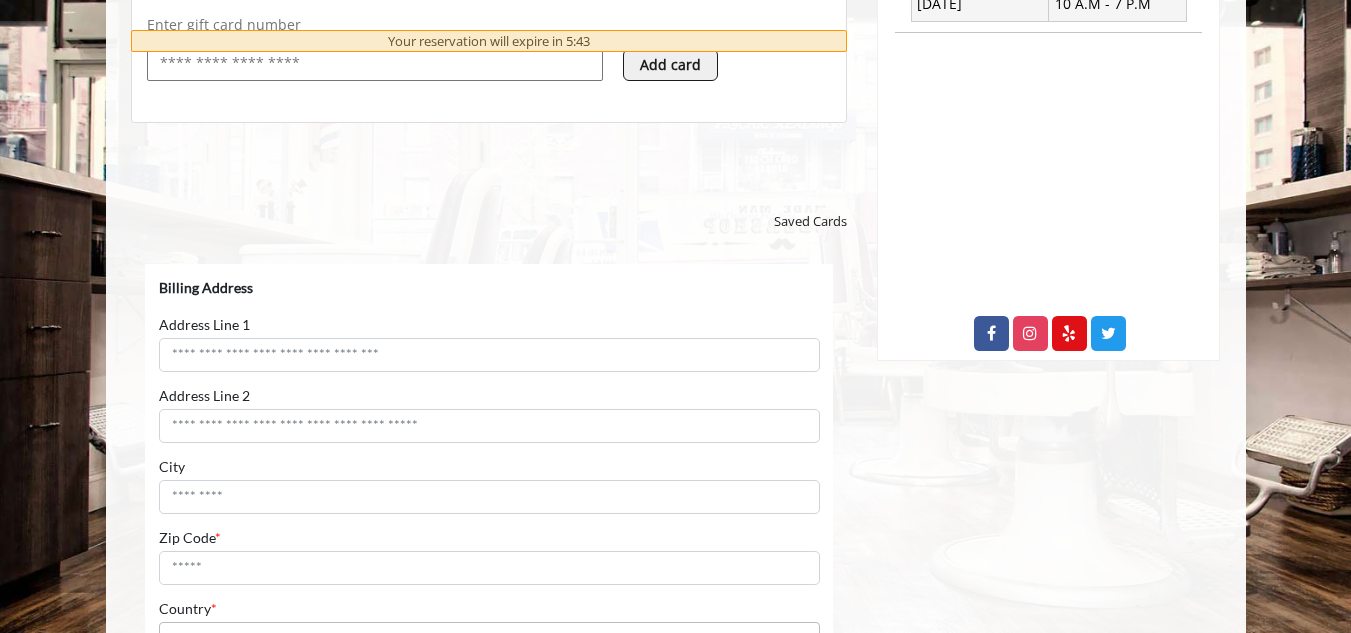 scroll, scrollTop: 0, scrollLeft: 0, axis: both 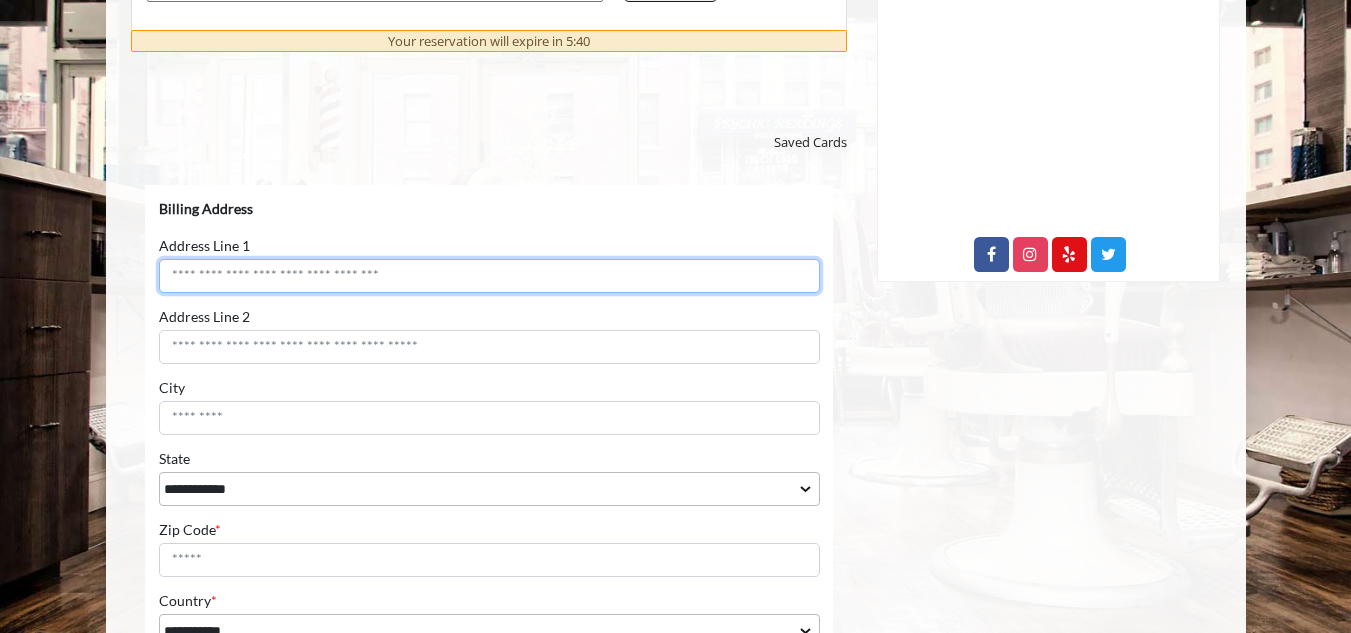 click on "Address Line 1" at bounding box center [488, 275] 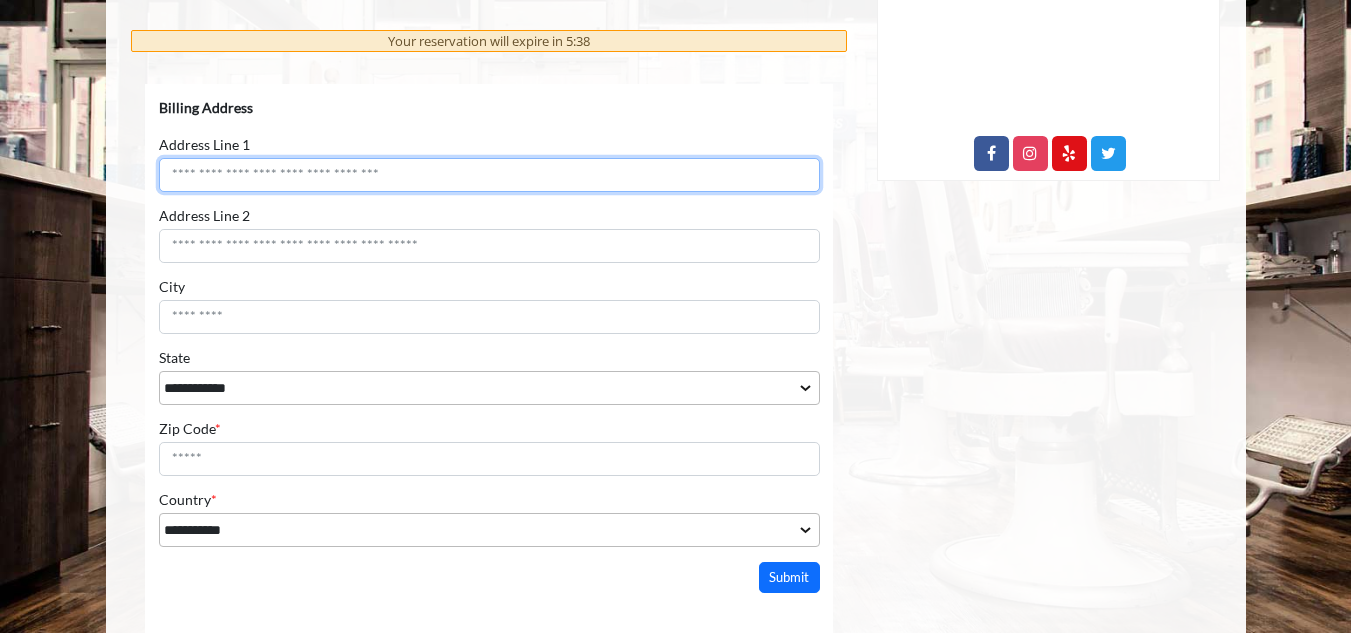 scroll, scrollTop: 1059, scrollLeft: 0, axis: vertical 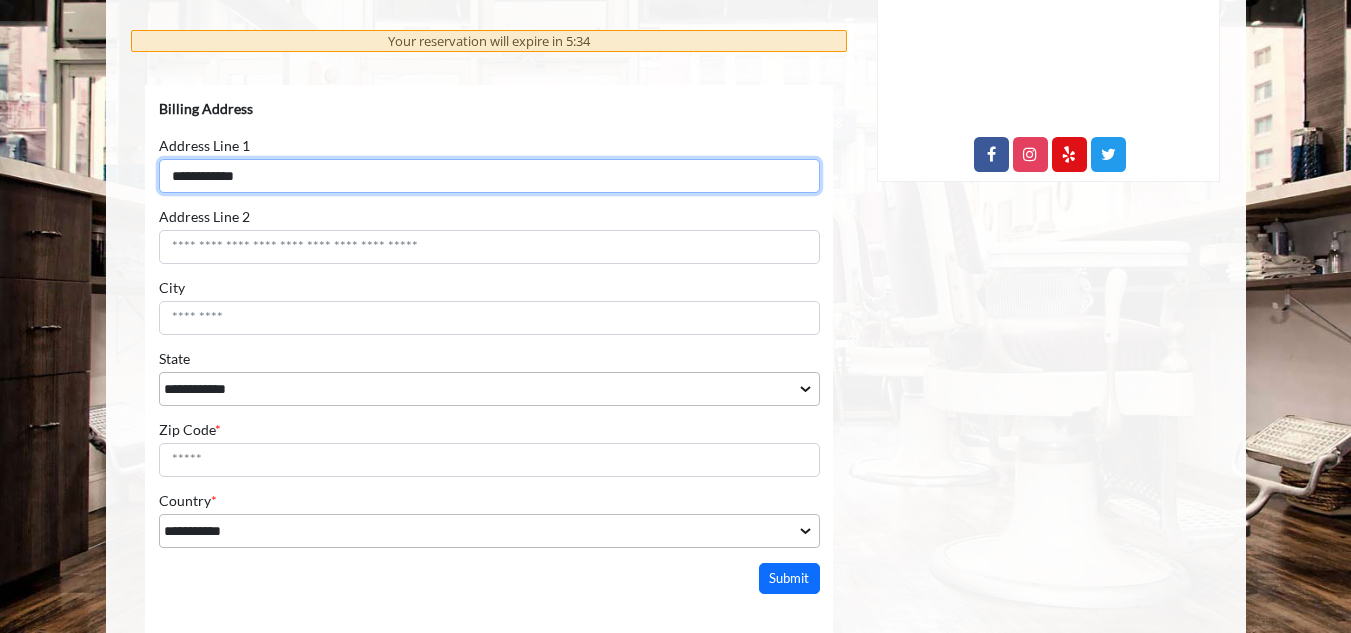 type on "**********" 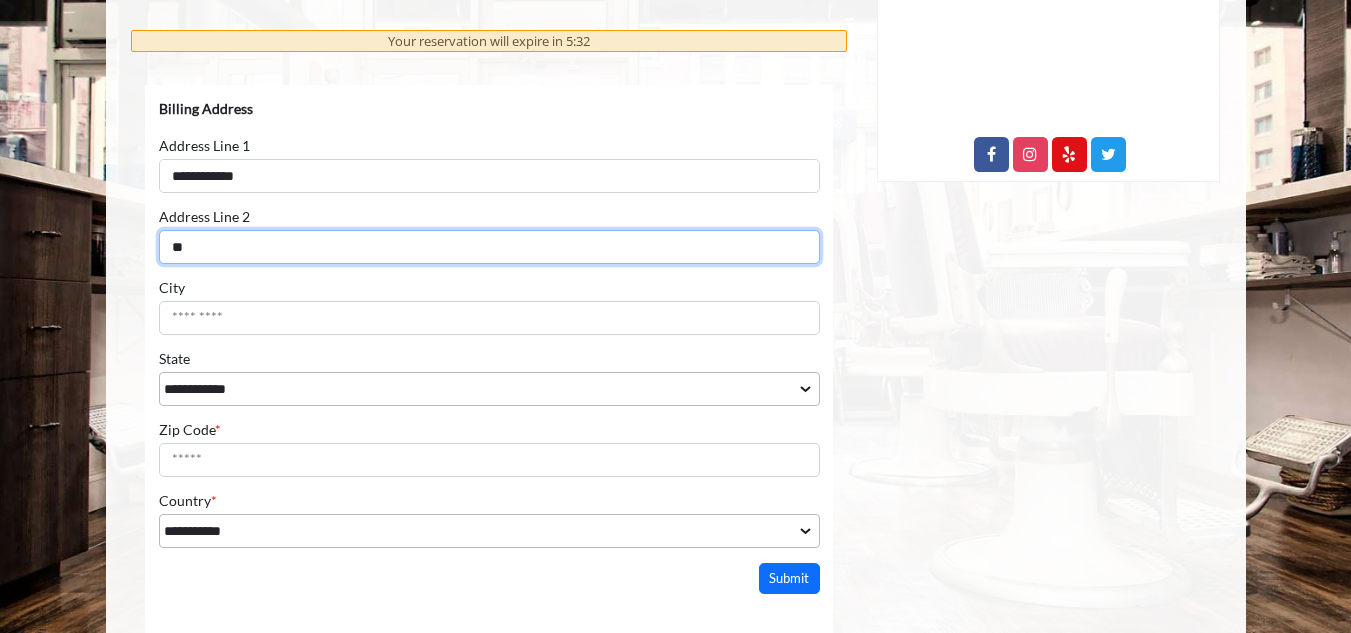 type on "**" 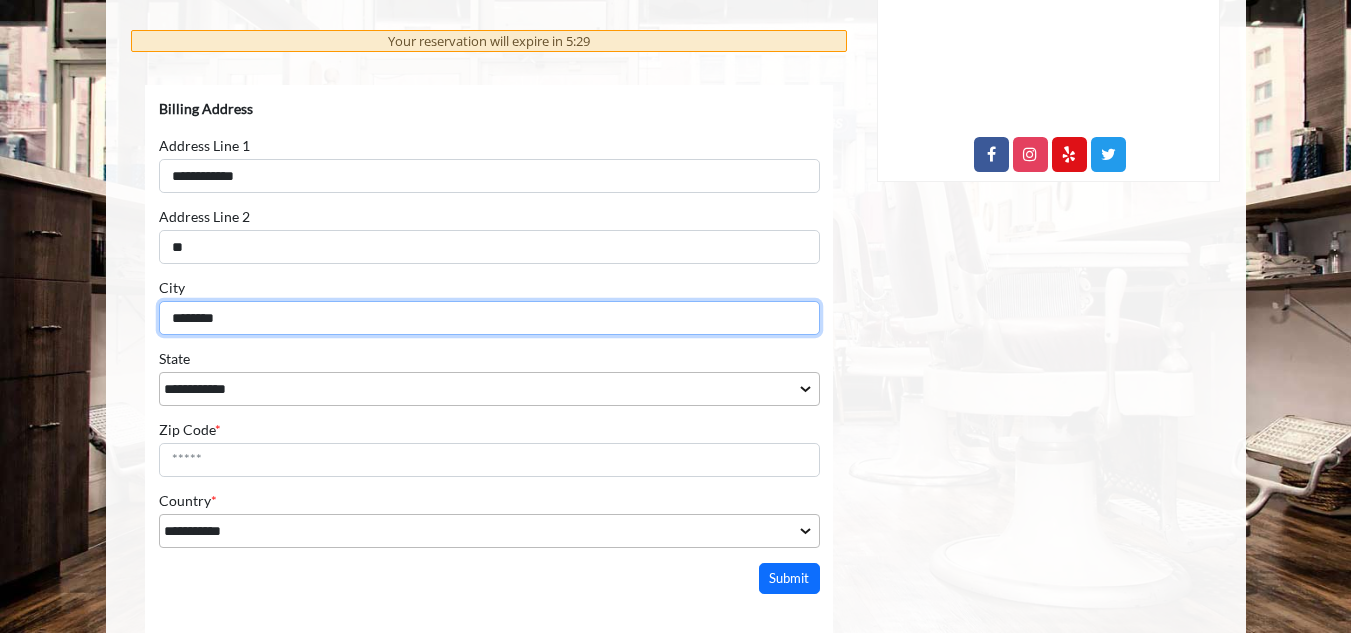 type on "********" 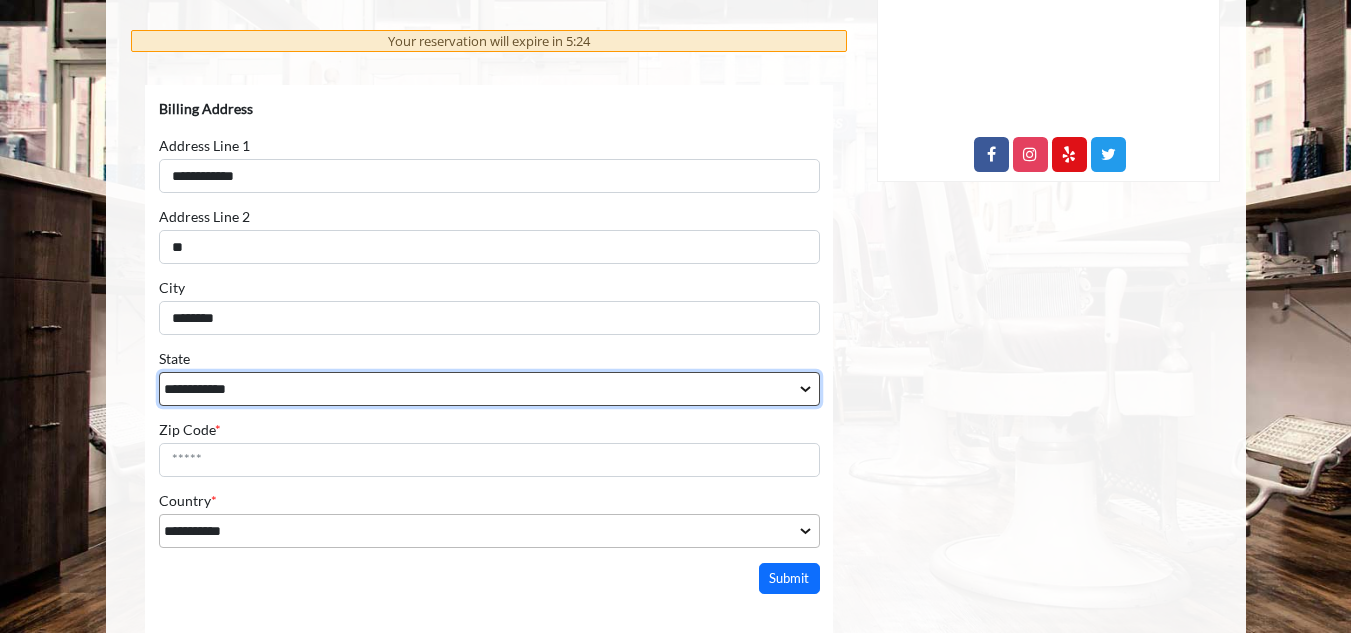 select on "**" 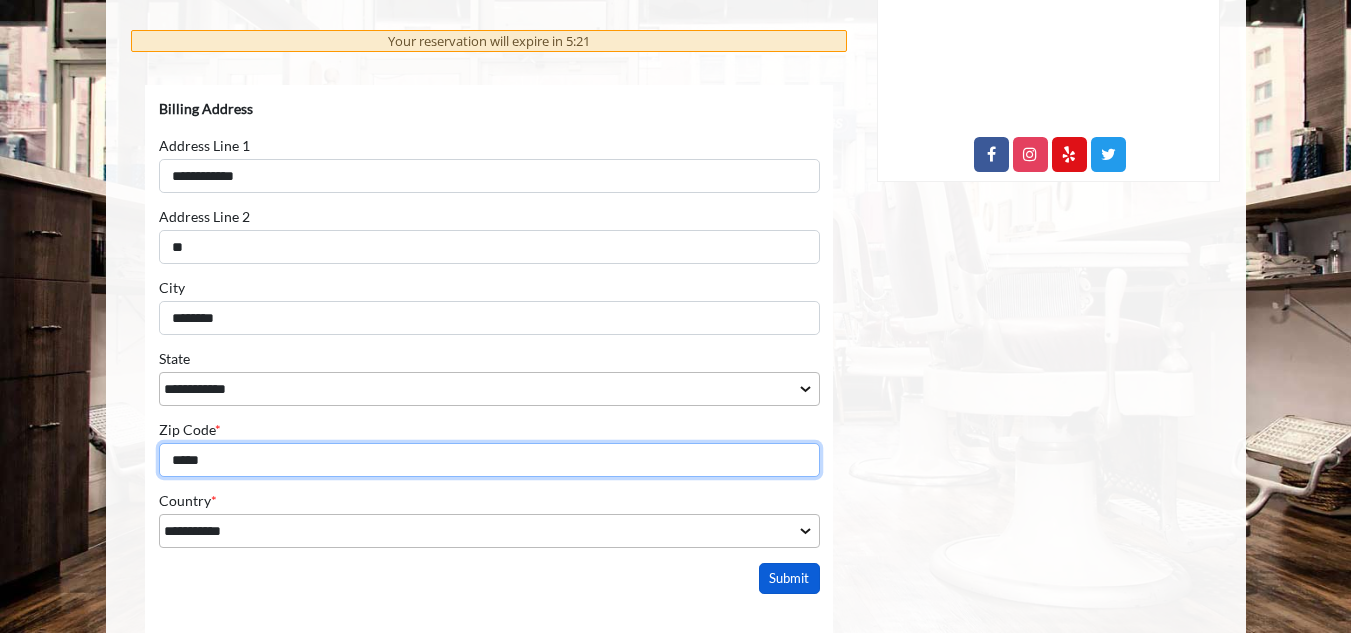 type on "*****" 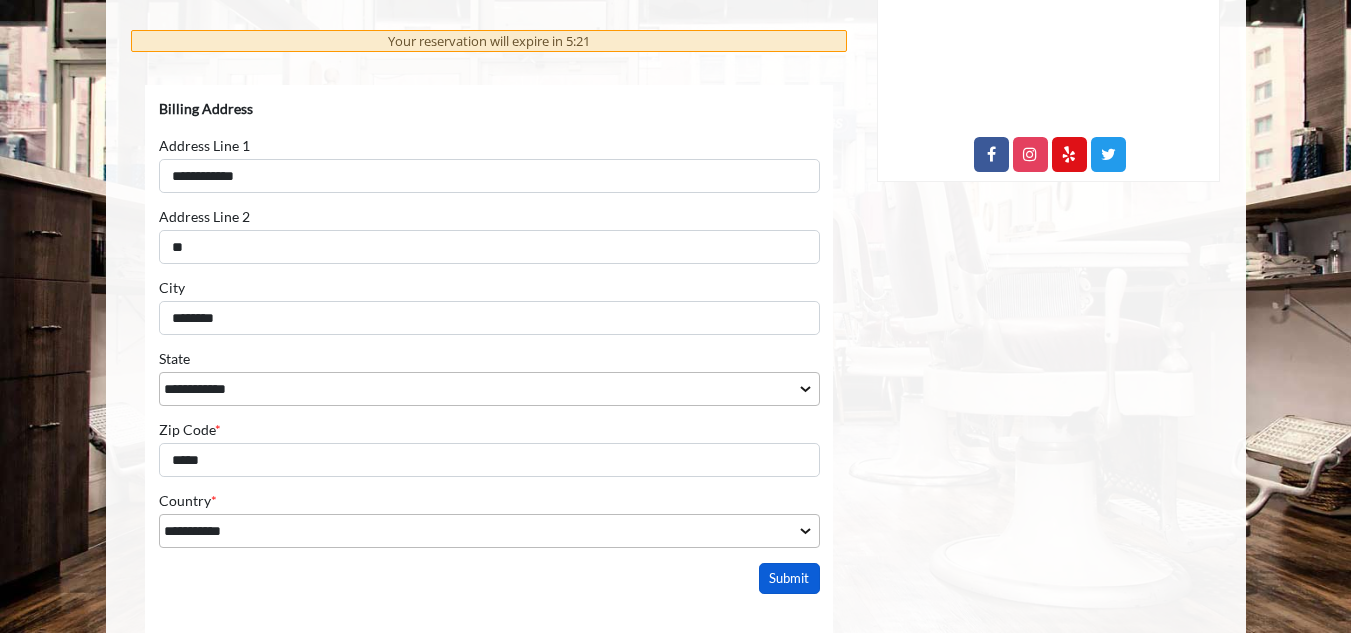 click on "Submit" at bounding box center (789, 577) 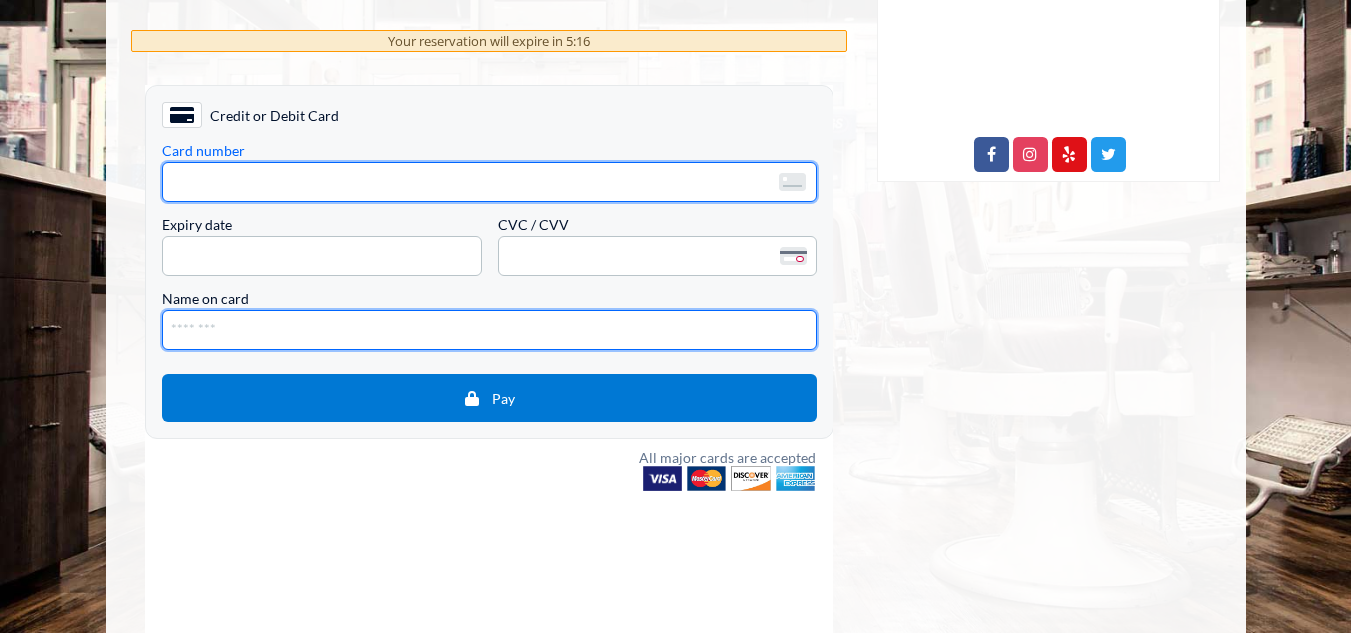 type on "**********" 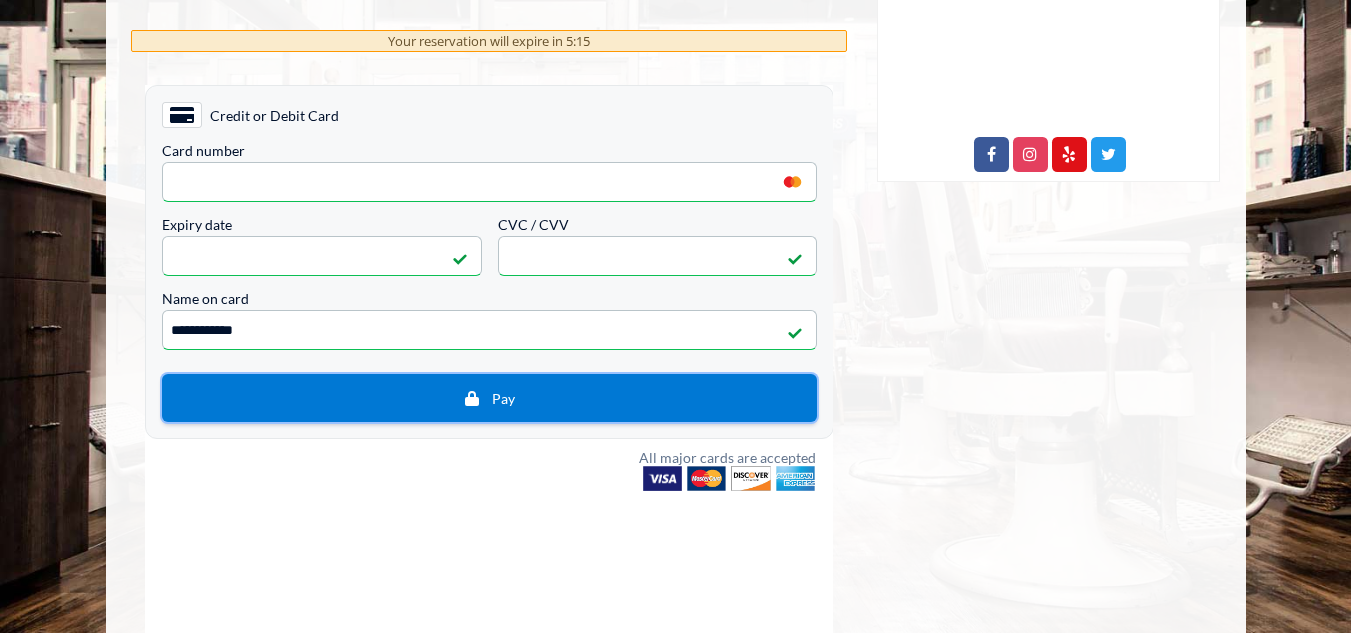 click on "Pay" at bounding box center [488, 397] 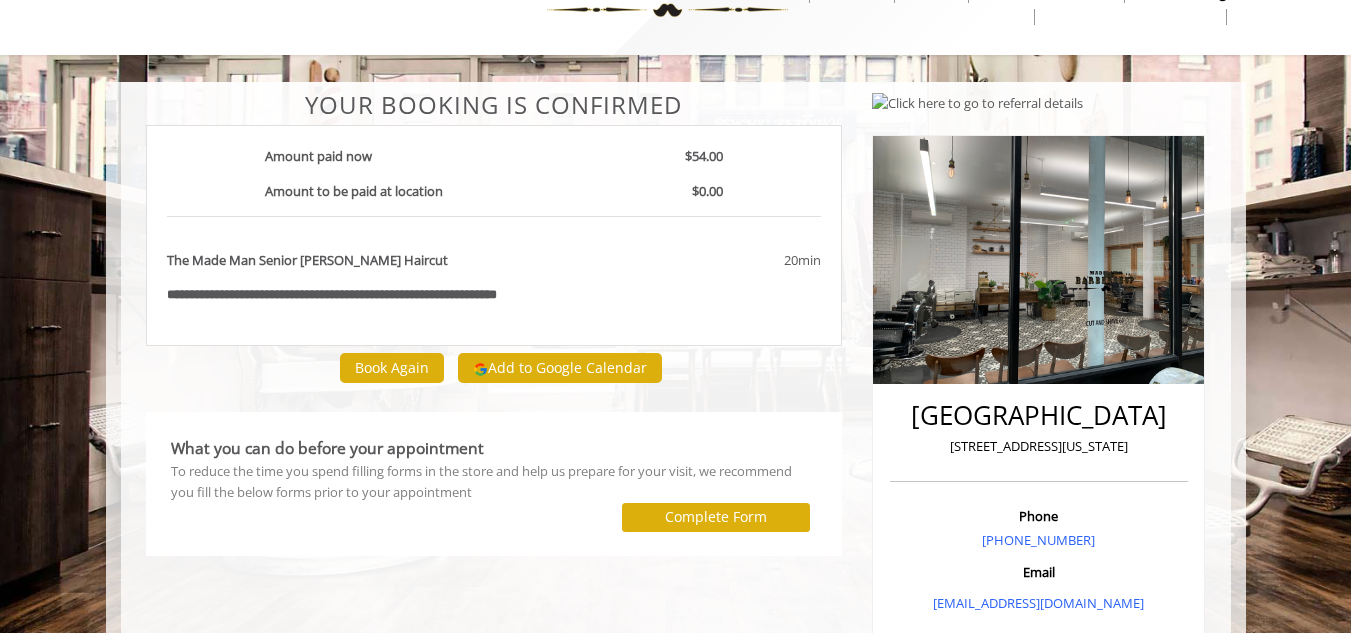 scroll, scrollTop: 0, scrollLeft: 0, axis: both 